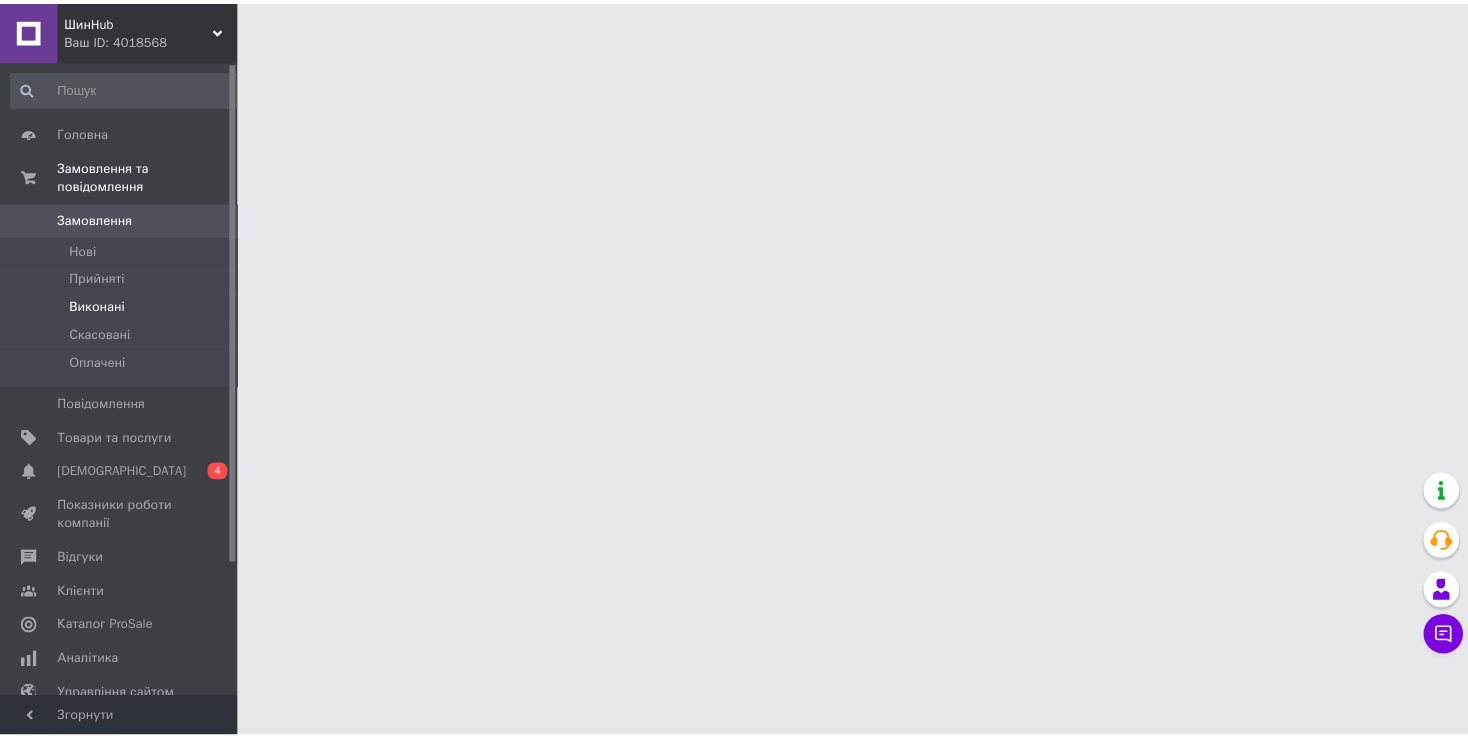 scroll, scrollTop: 0, scrollLeft: 0, axis: both 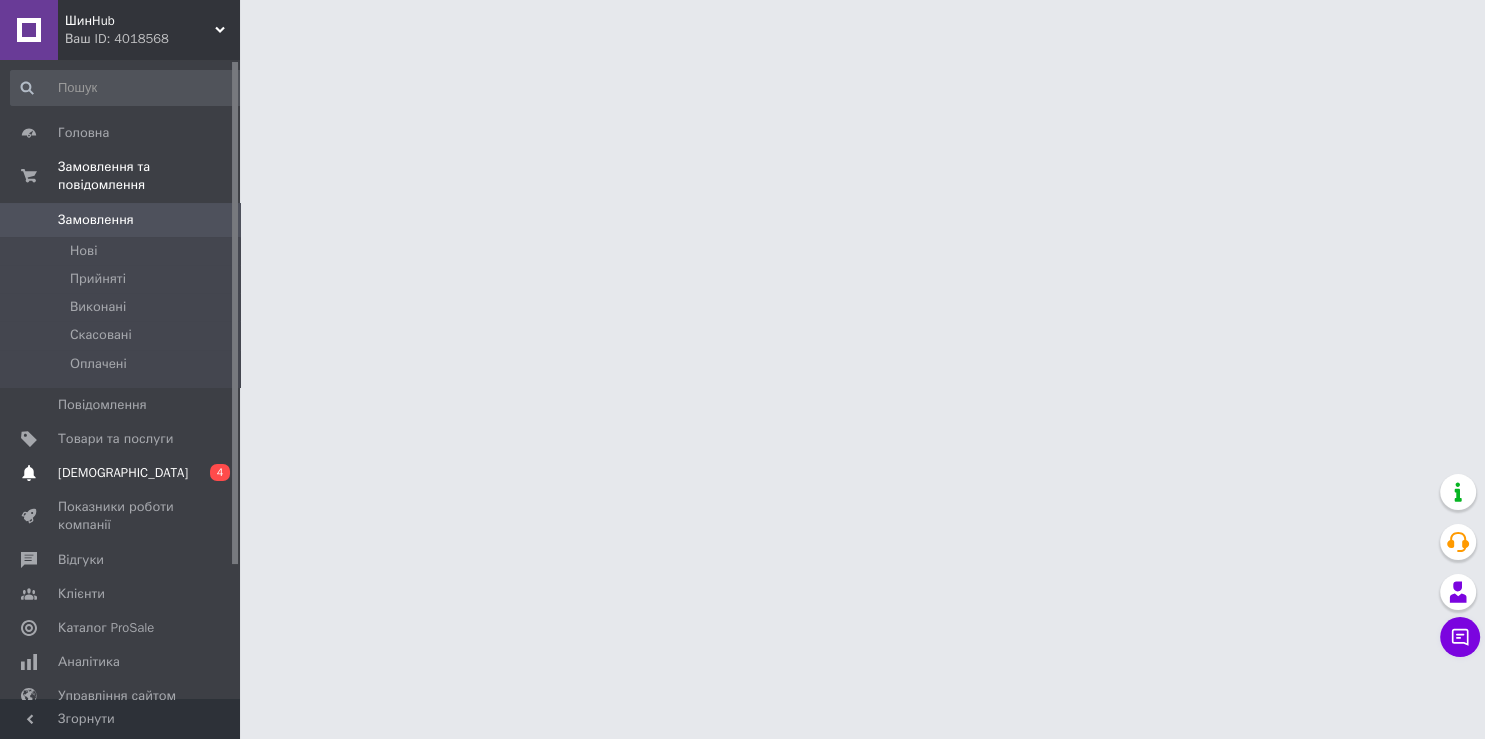 click on "[DEMOGRAPHIC_DATA] 0 4" at bounding box center (128, 473) 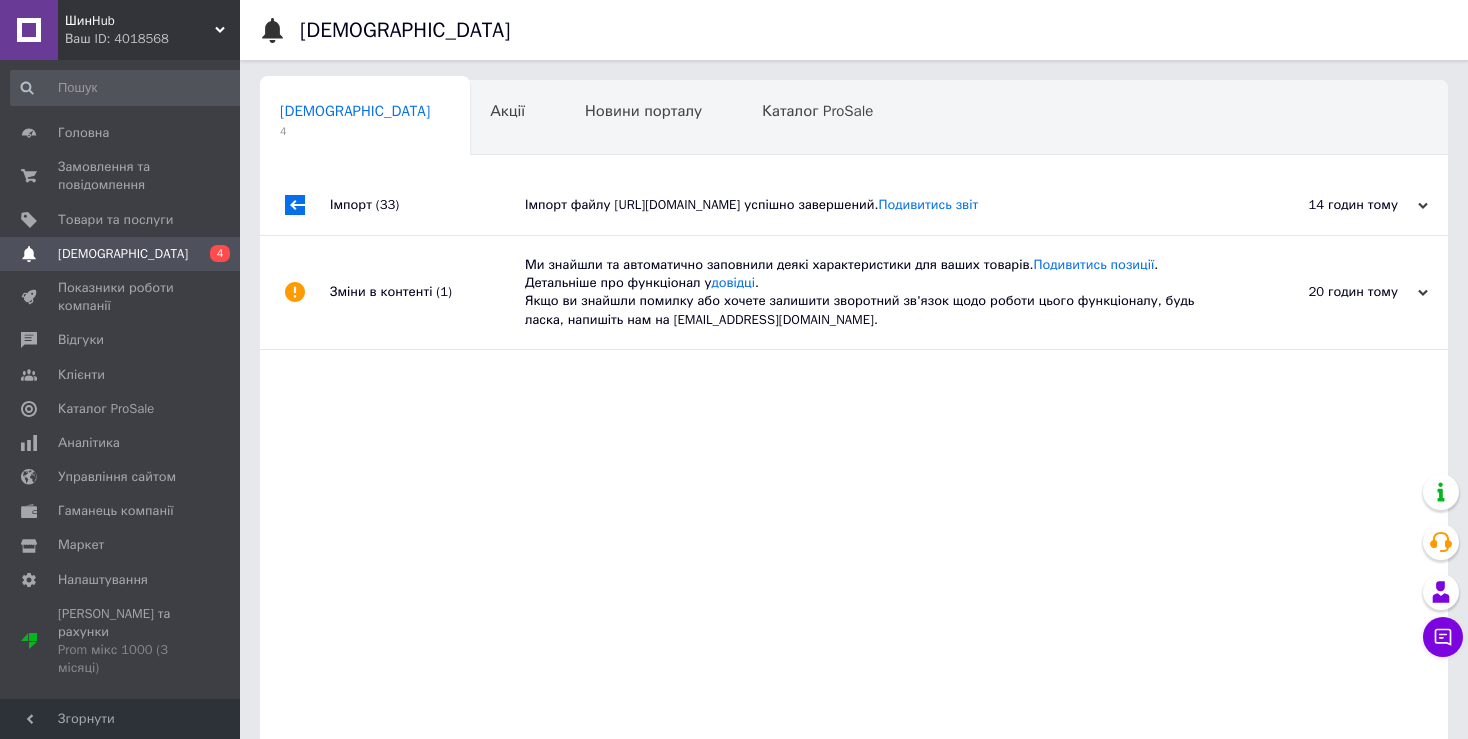 click on "14 годин тому [DATE]" at bounding box center (1338, 205) 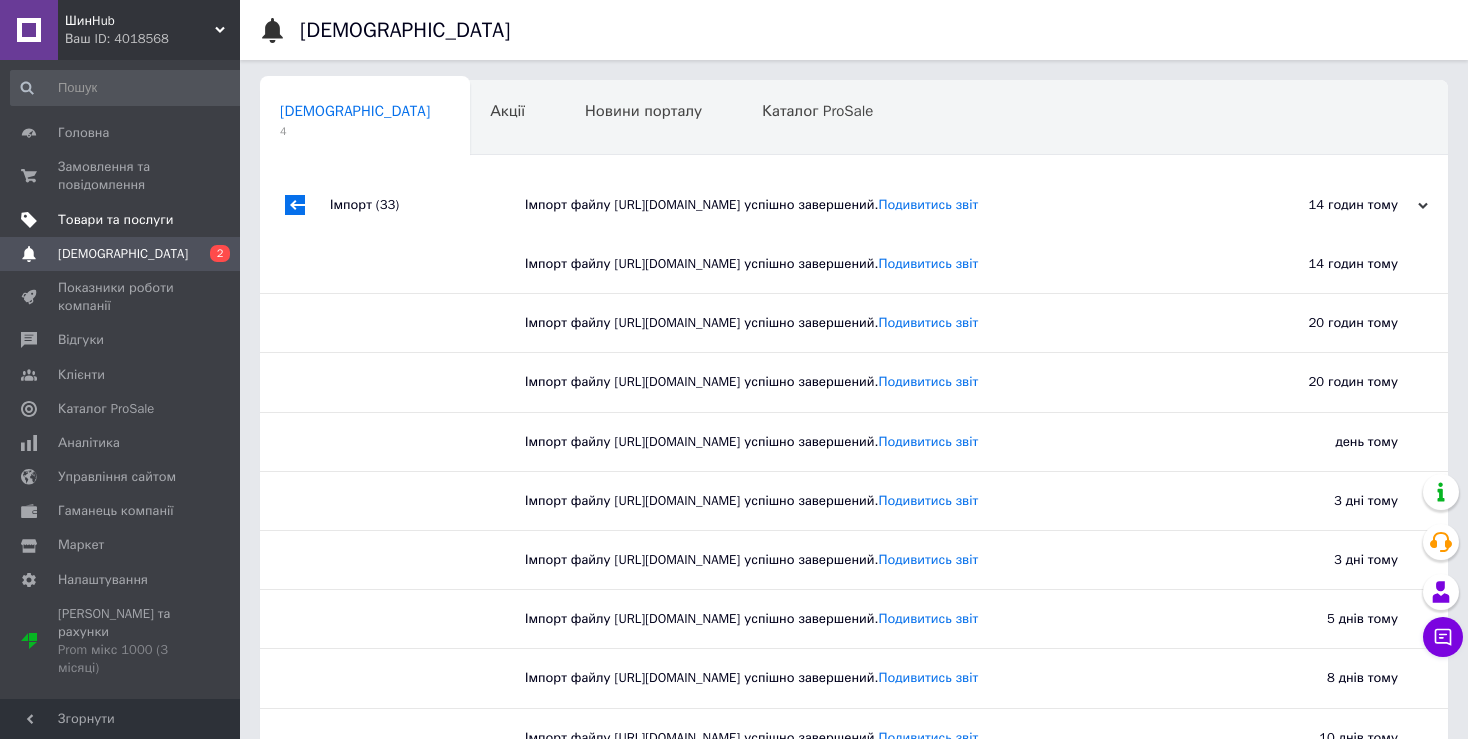 click on "Товари та послуги" at bounding box center [115, 220] 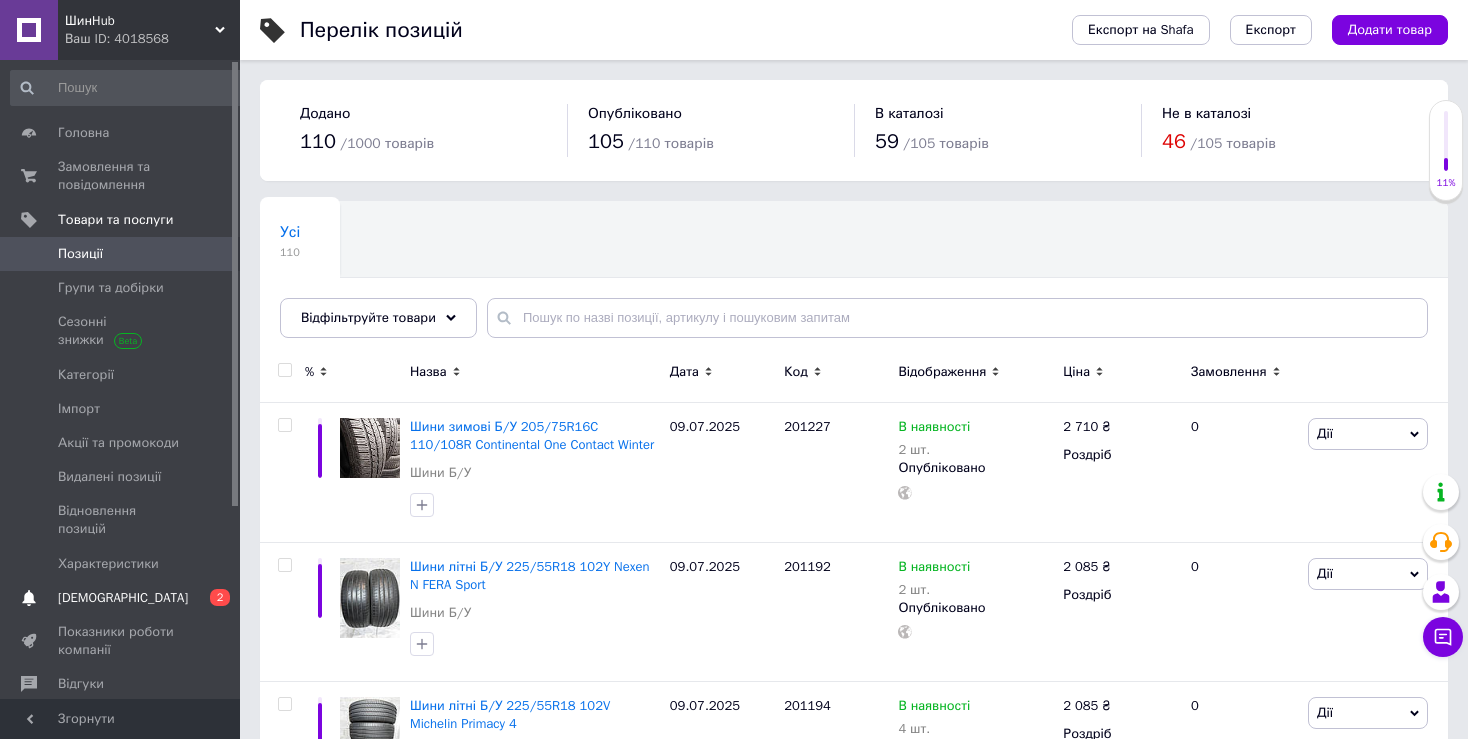 click on "[DEMOGRAPHIC_DATA]" at bounding box center (123, 598) 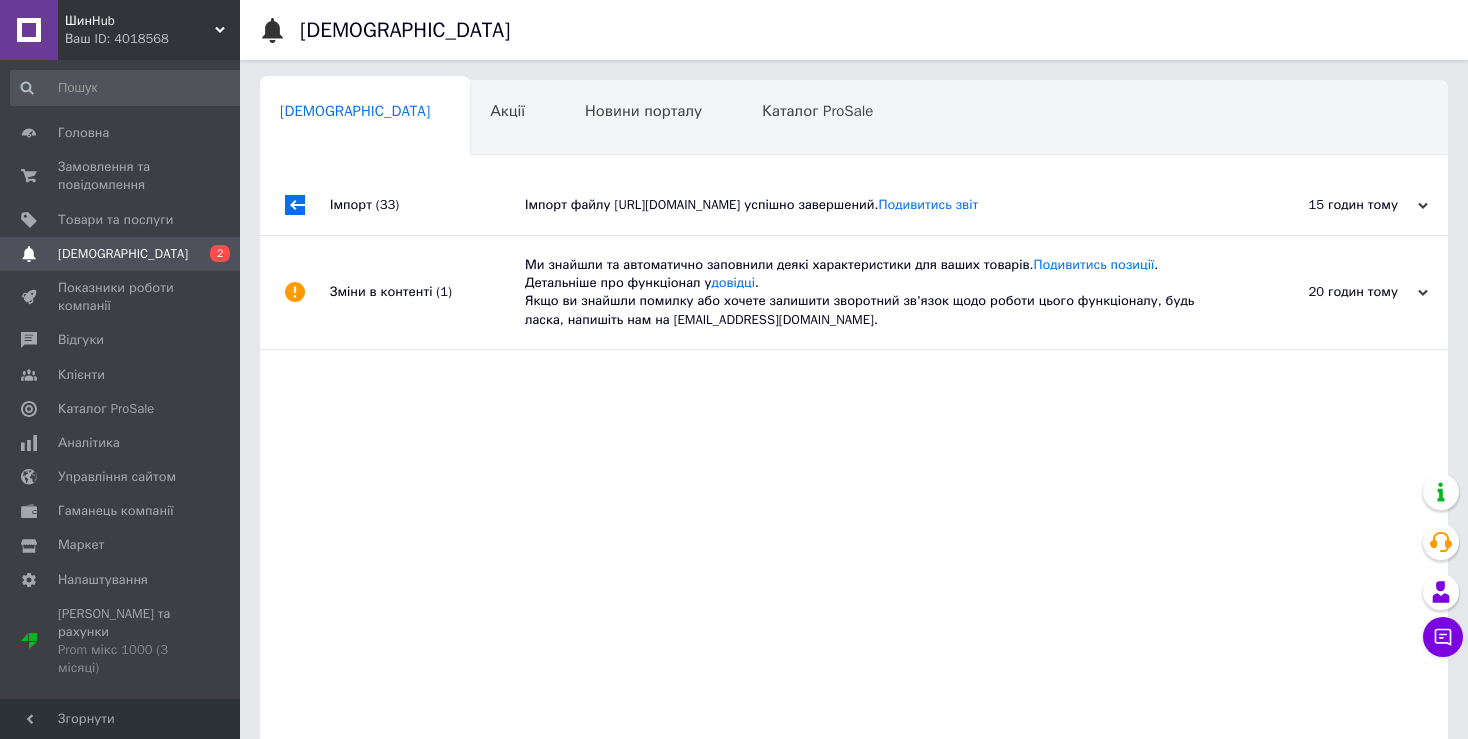 click on "15 годин тому 09.07.2025" at bounding box center (1338, 205) 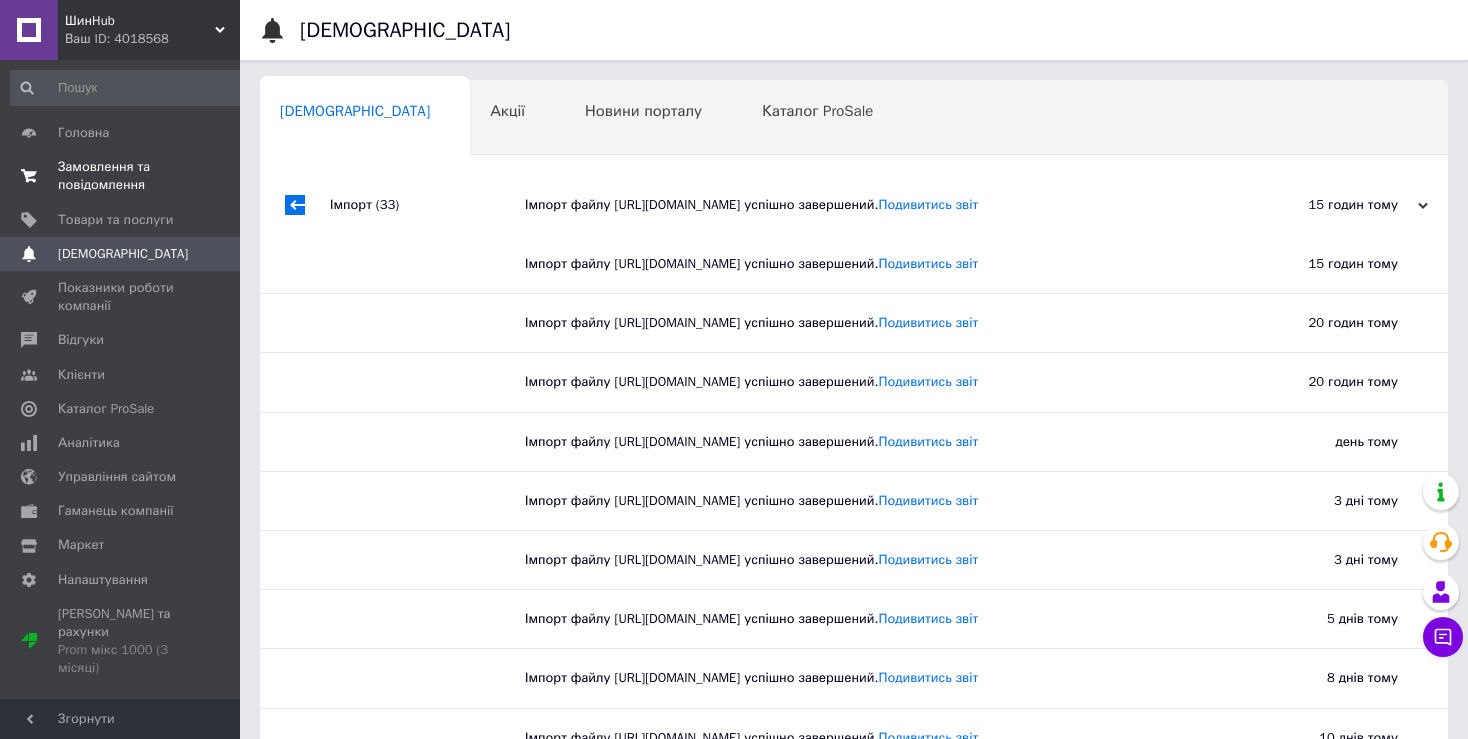 click on "Замовлення та повідомлення" at bounding box center (121, 176) 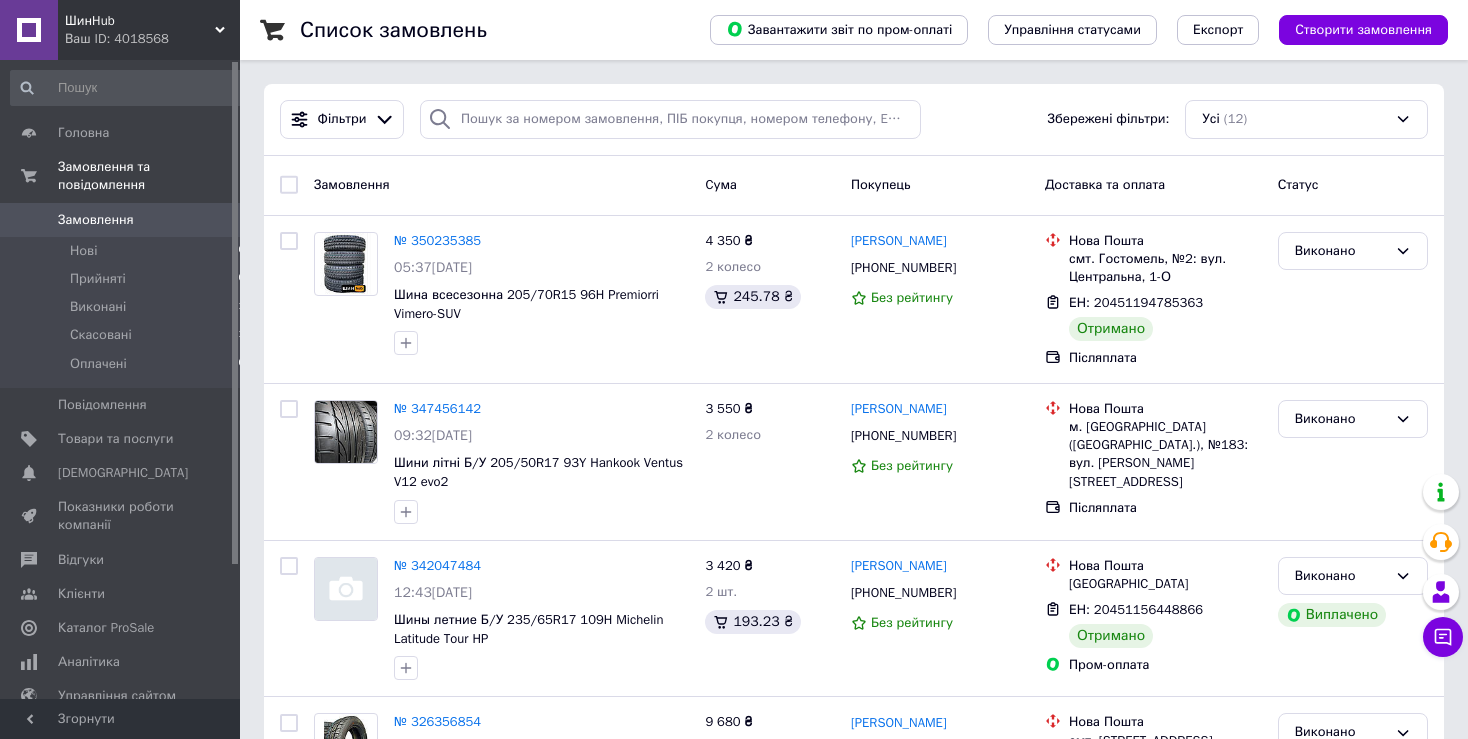 click on "Замовлення" at bounding box center [96, 220] 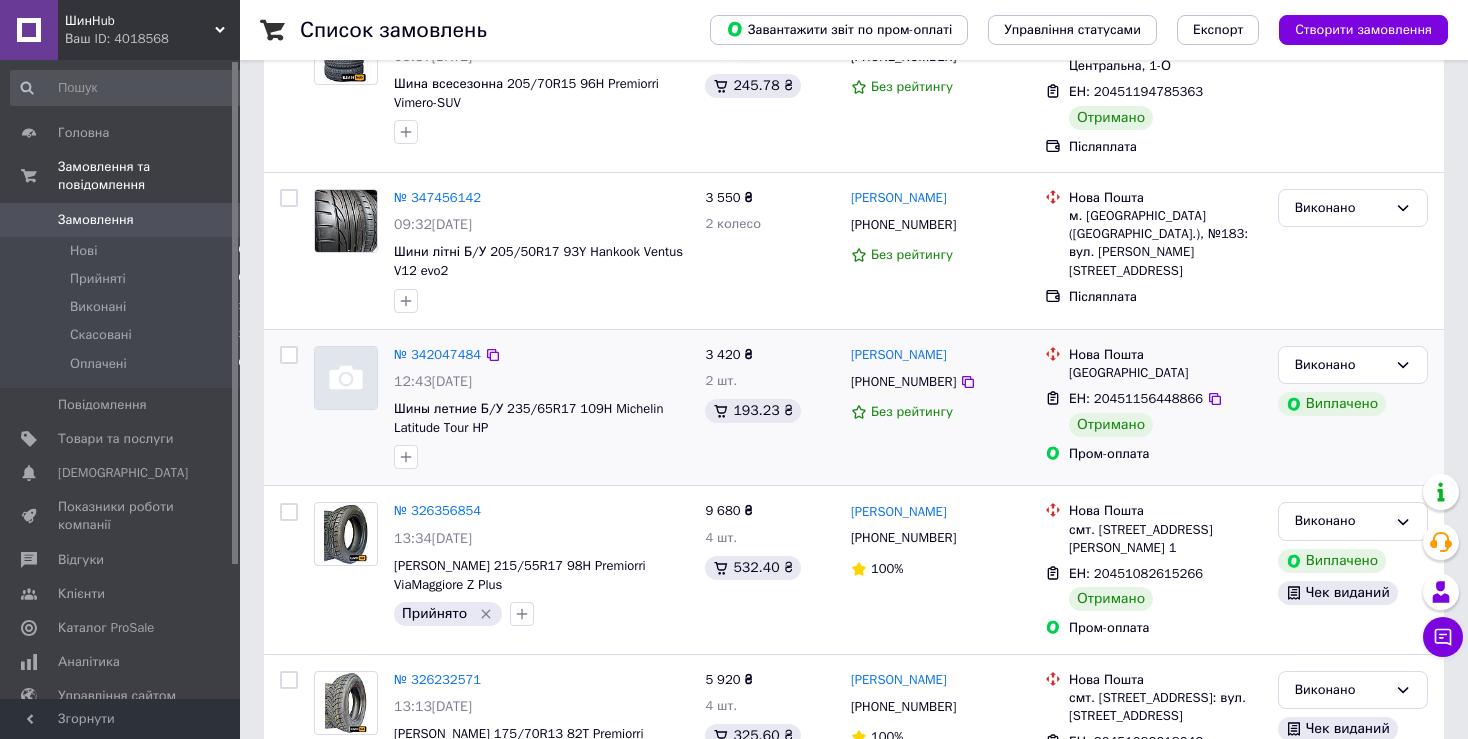 scroll, scrollTop: 105, scrollLeft: 0, axis: vertical 